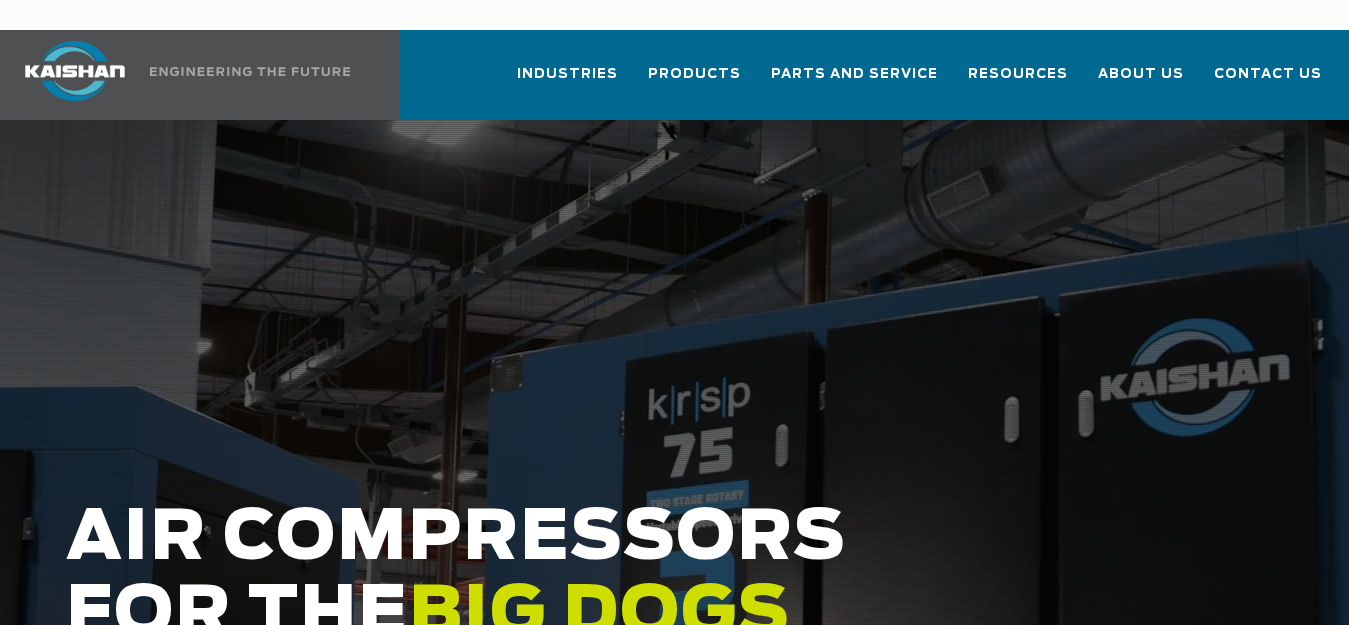 scroll, scrollTop: 0, scrollLeft: 0, axis: both 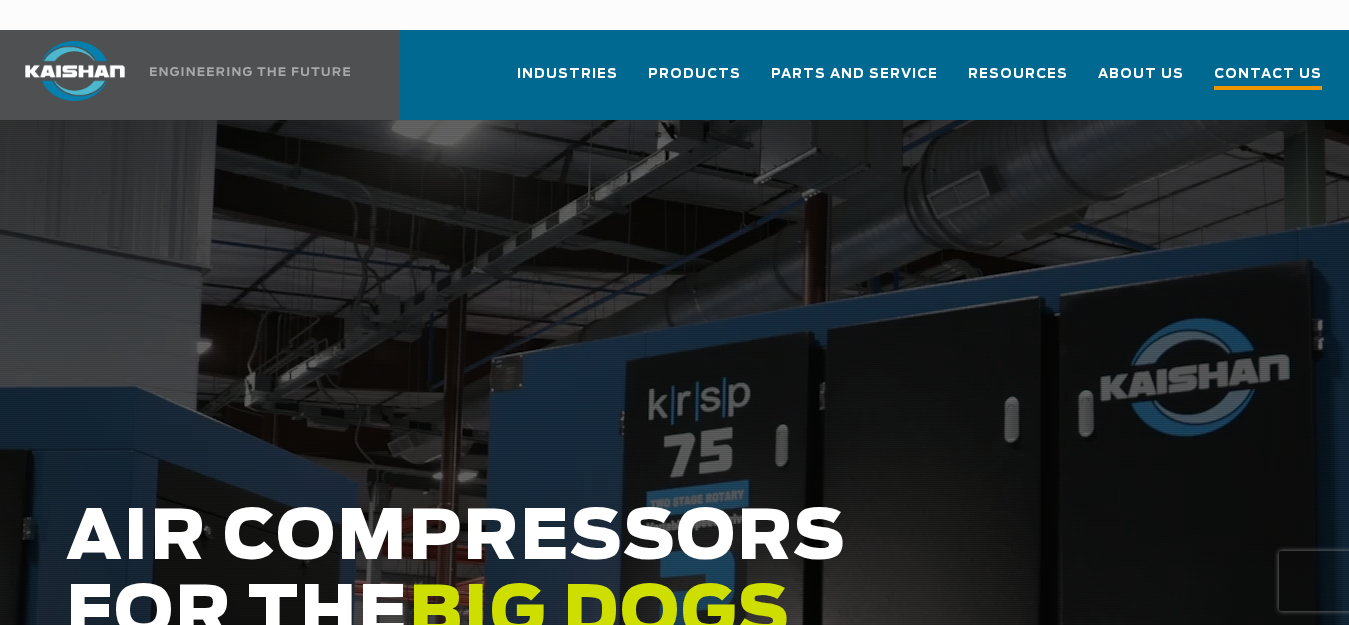 click on "Contact Us" at bounding box center (1268, 84) 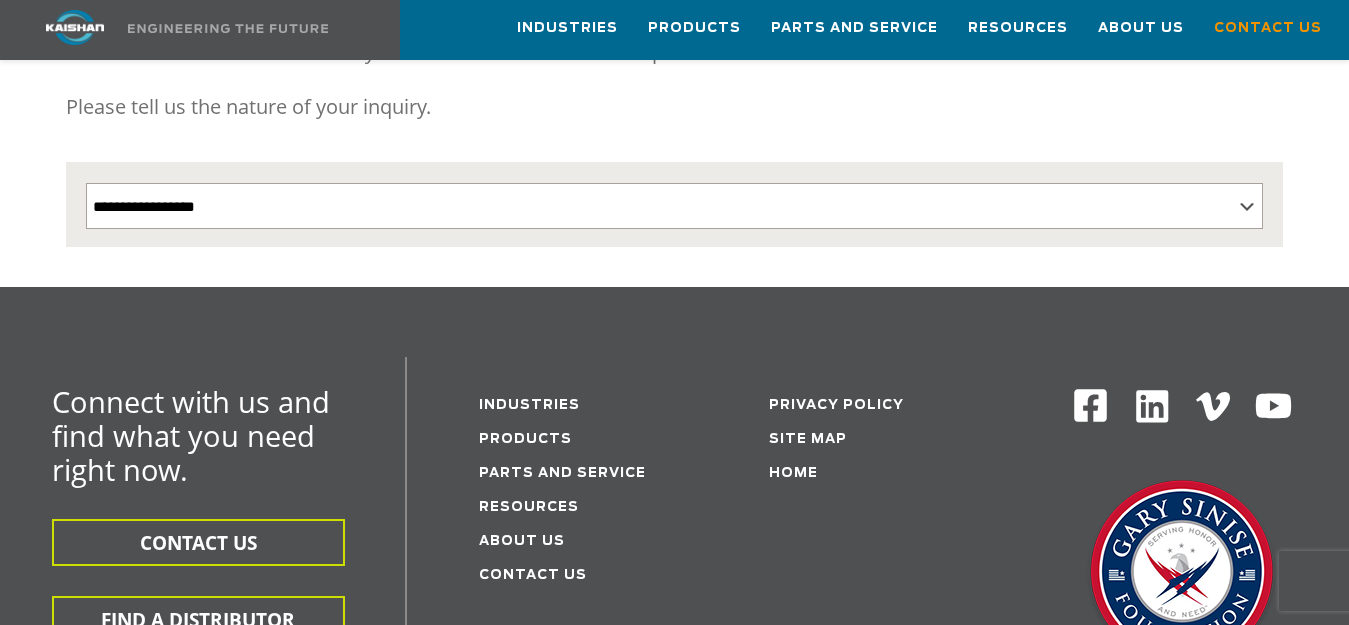 scroll, scrollTop: 600, scrollLeft: 0, axis: vertical 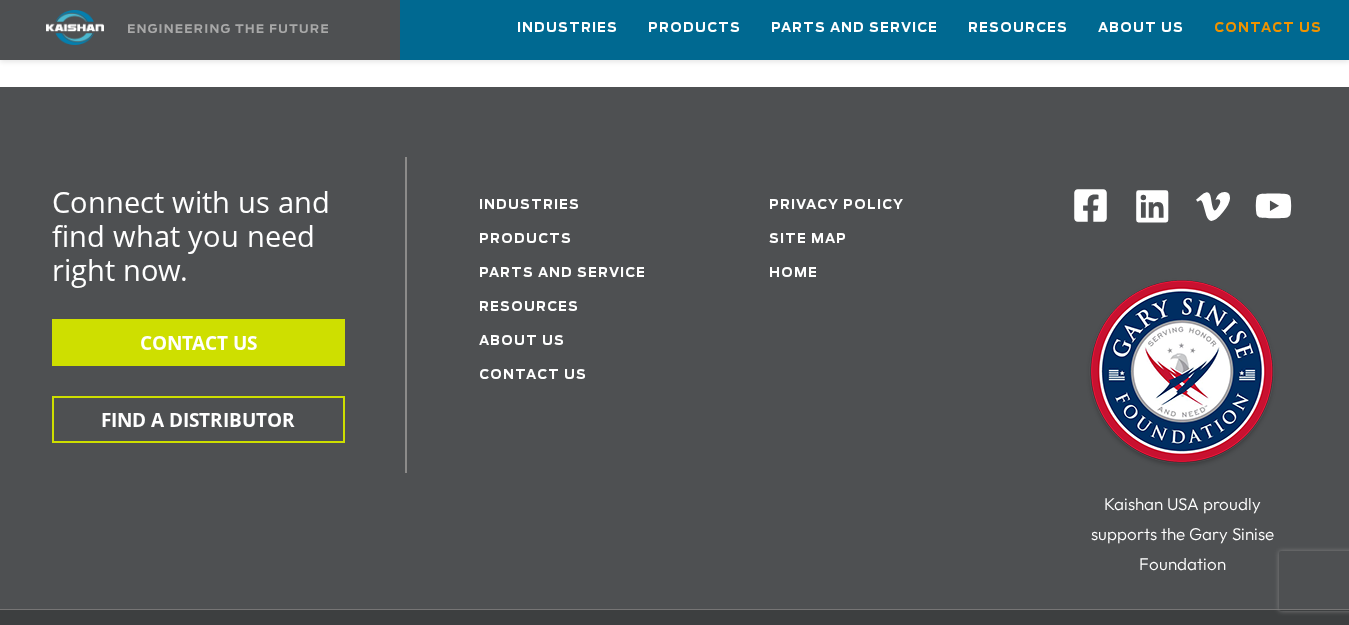 click on "CONTACT US" at bounding box center [198, 342] 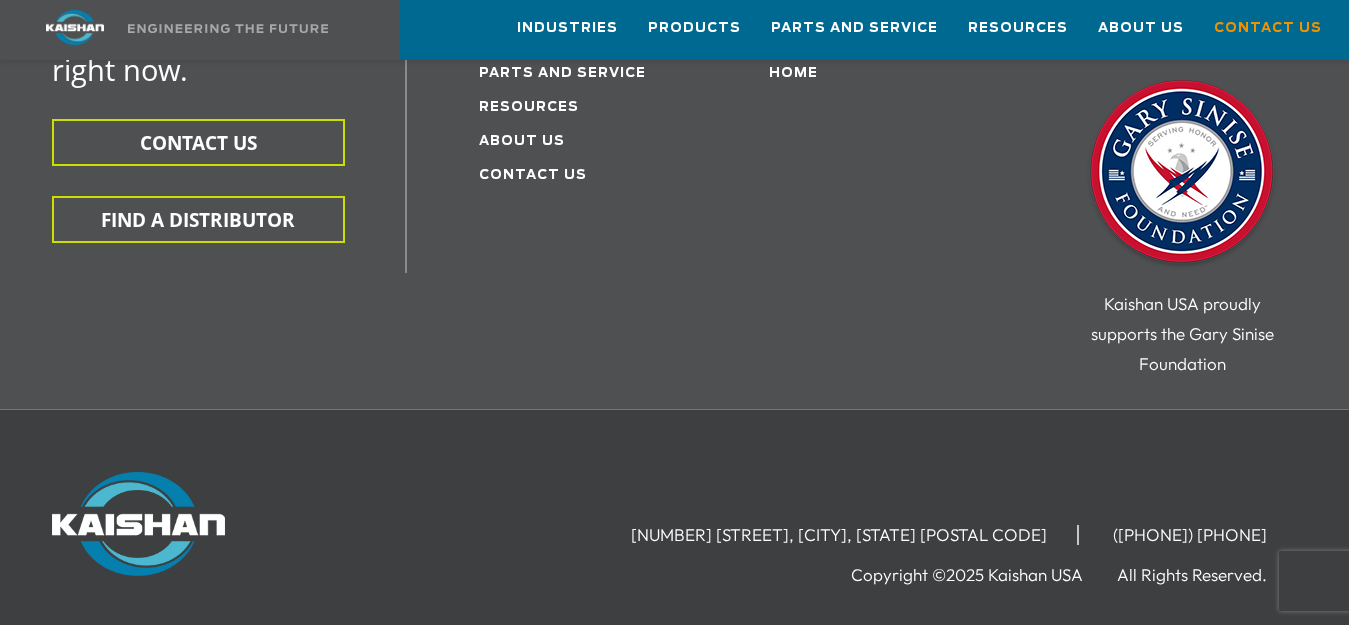 scroll, scrollTop: 900, scrollLeft: 0, axis: vertical 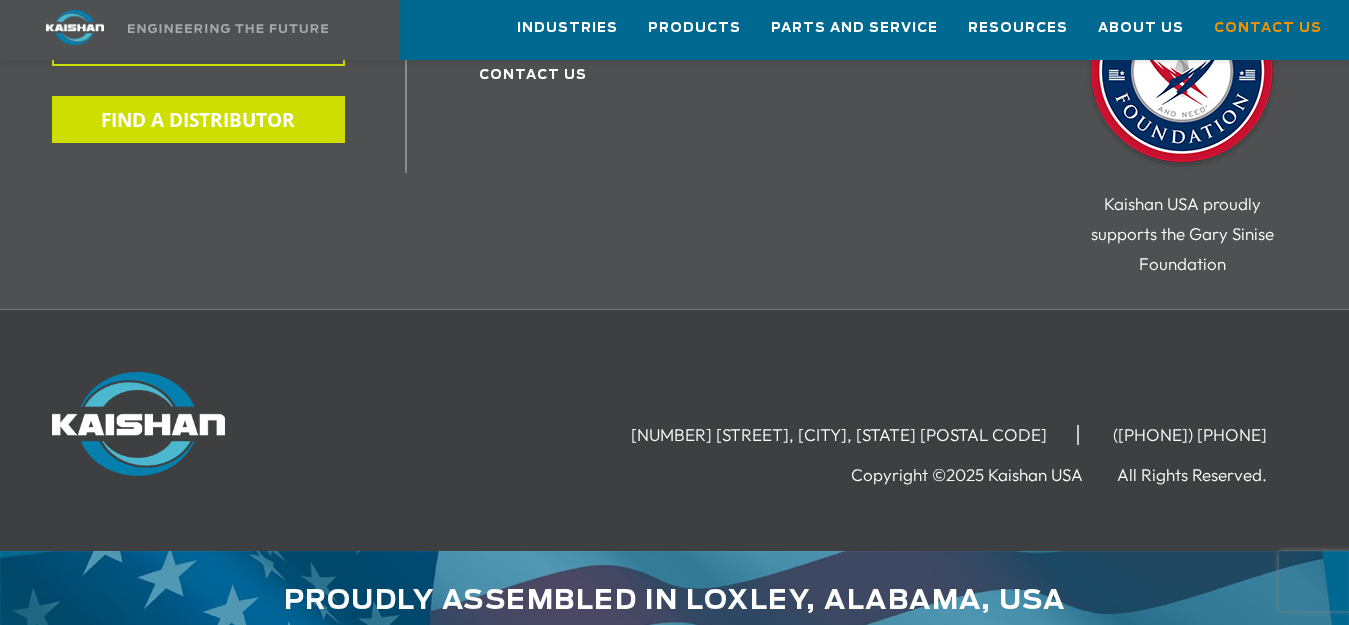 click on "FIND A DISTRIBUTOR" at bounding box center [198, 119] 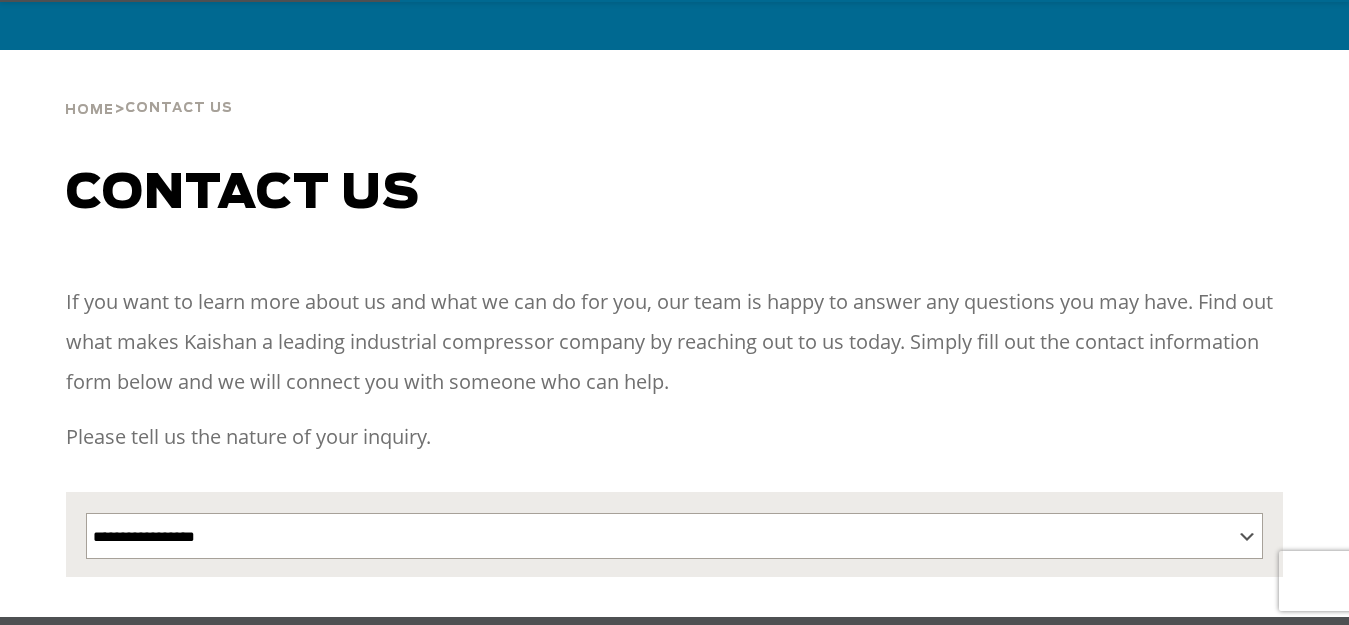 scroll, scrollTop: 100, scrollLeft: 0, axis: vertical 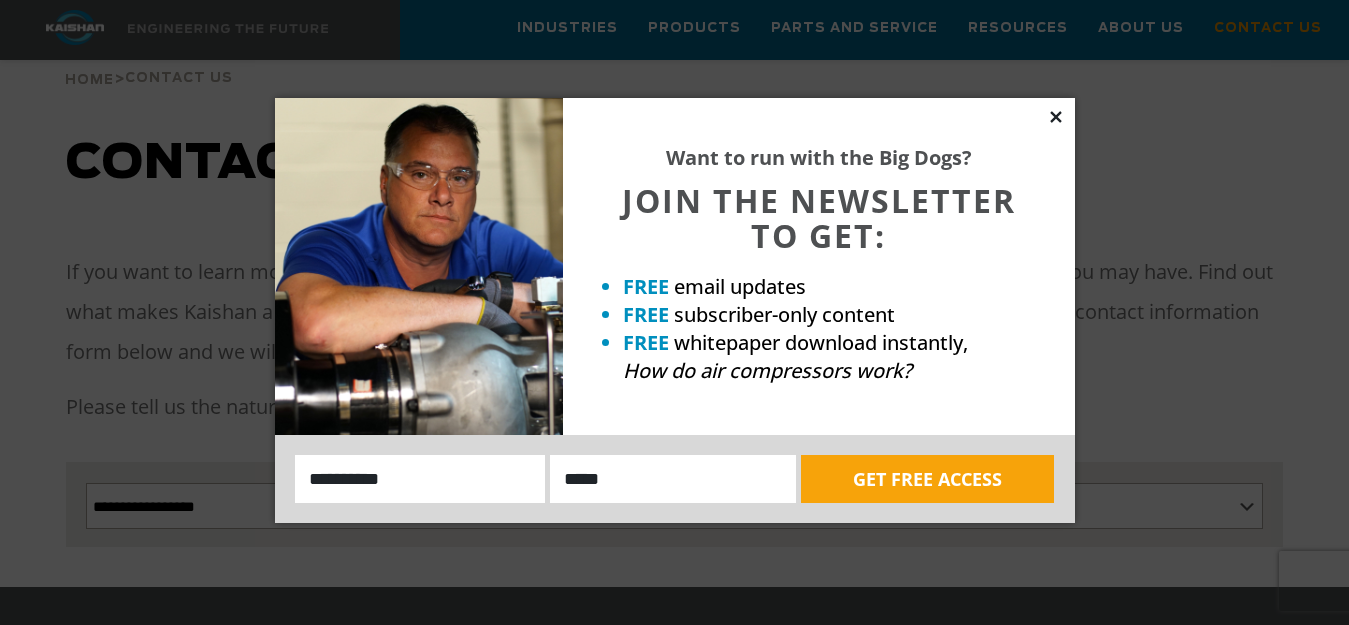 click 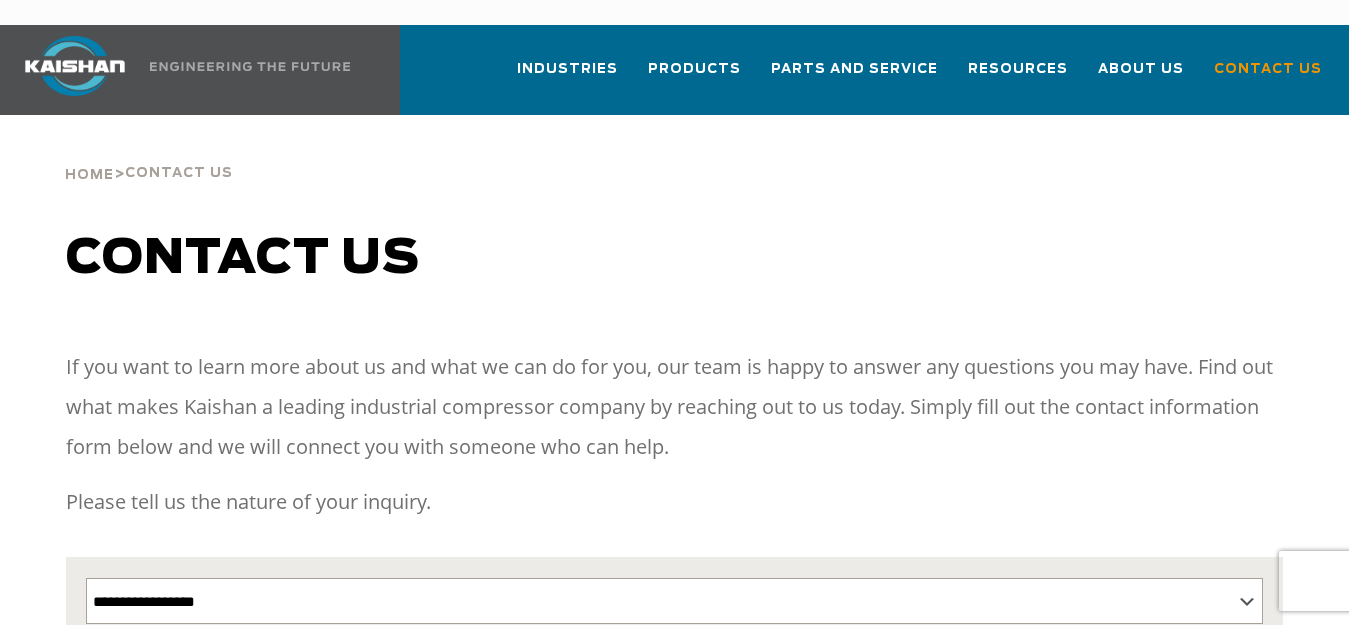 scroll, scrollTop: 0, scrollLeft: 0, axis: both 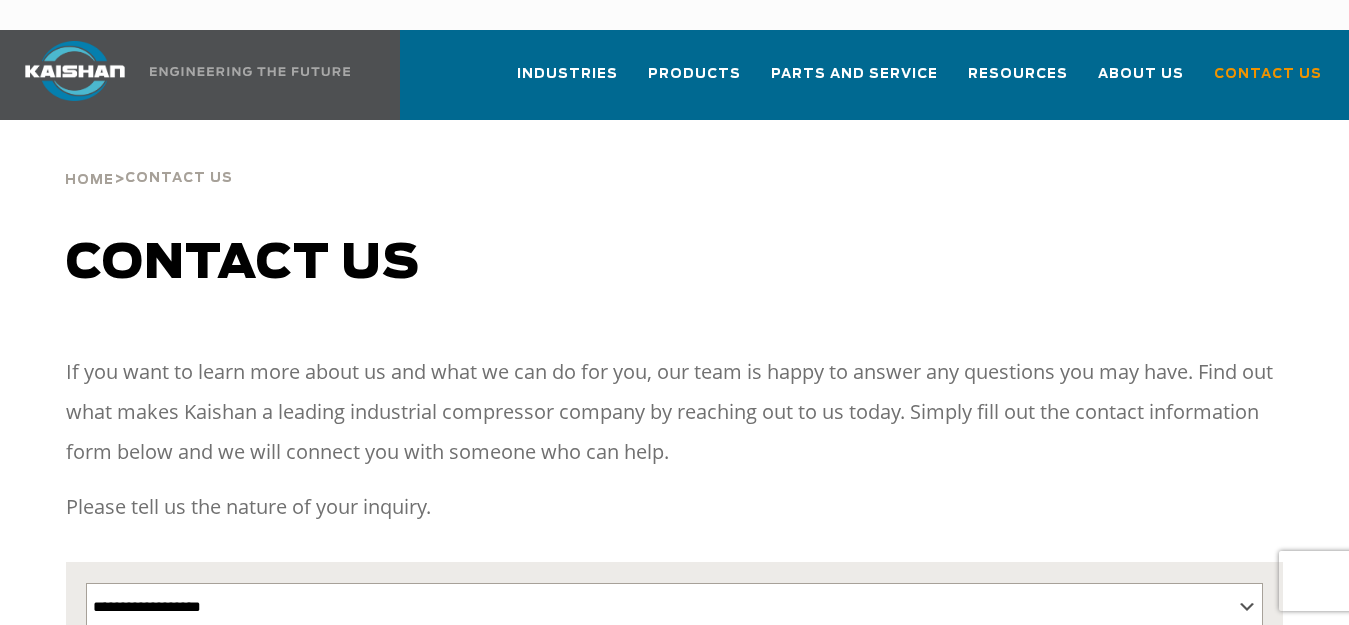 select on "**********" 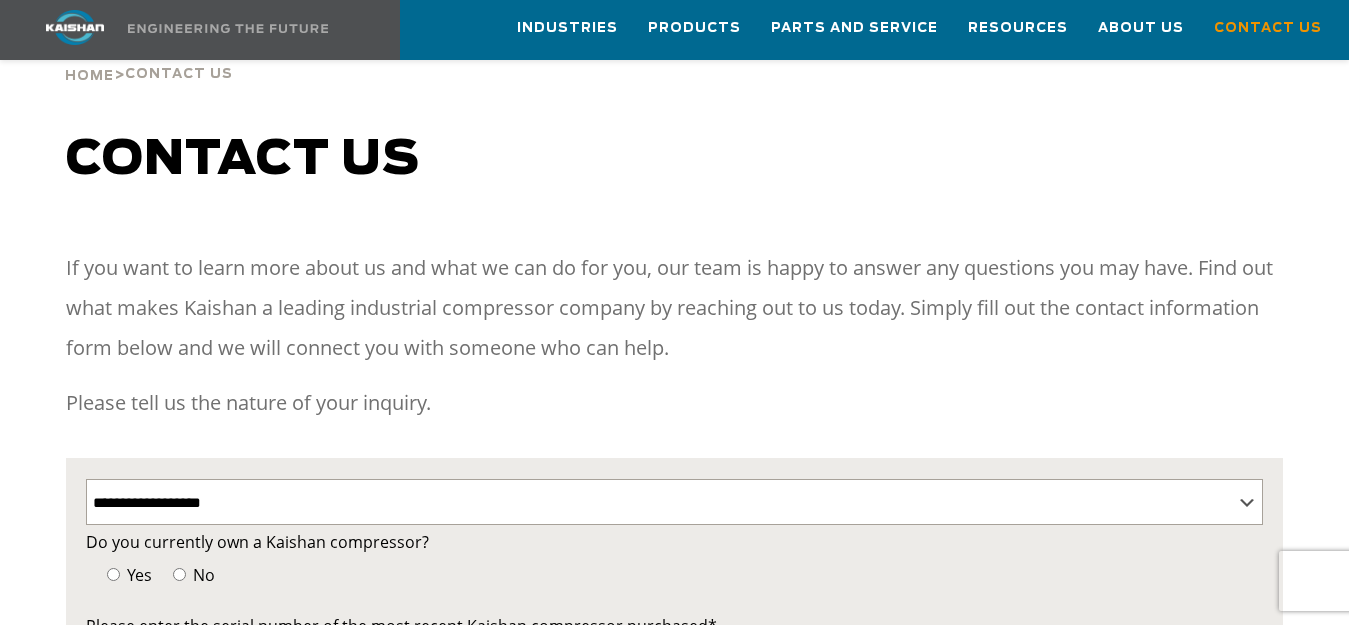 scroll, scrollTop: 100, scrollLeft: 0, axis: vertical 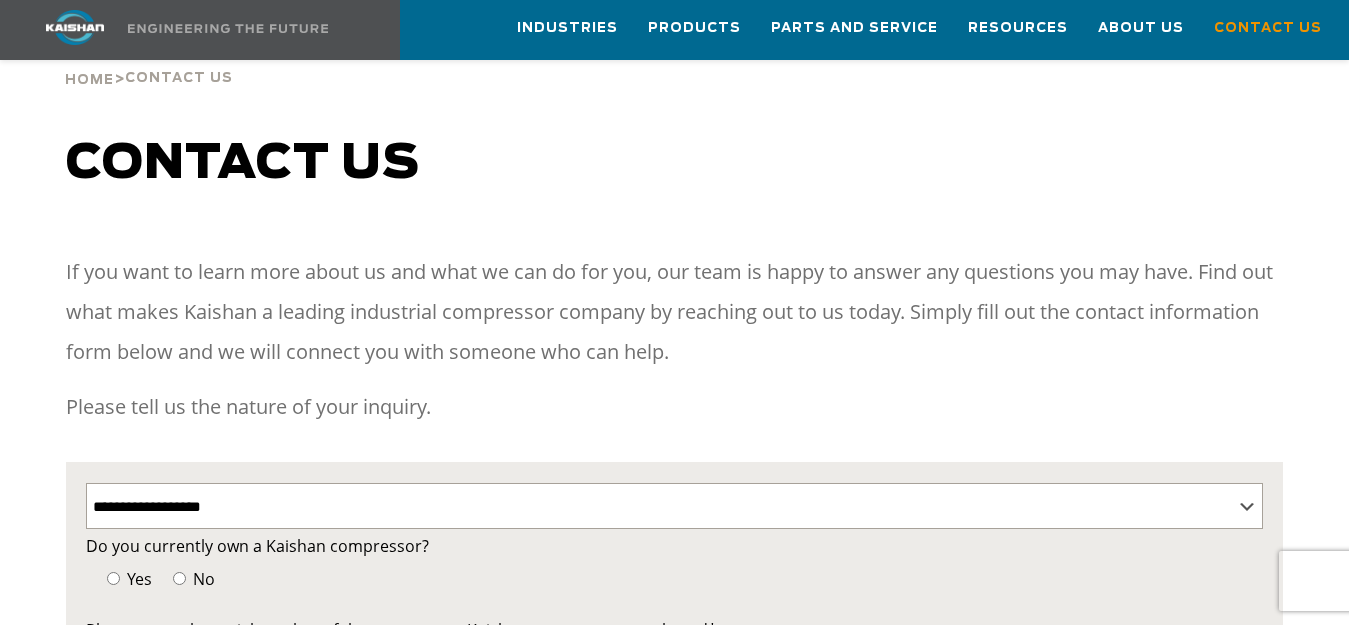 type 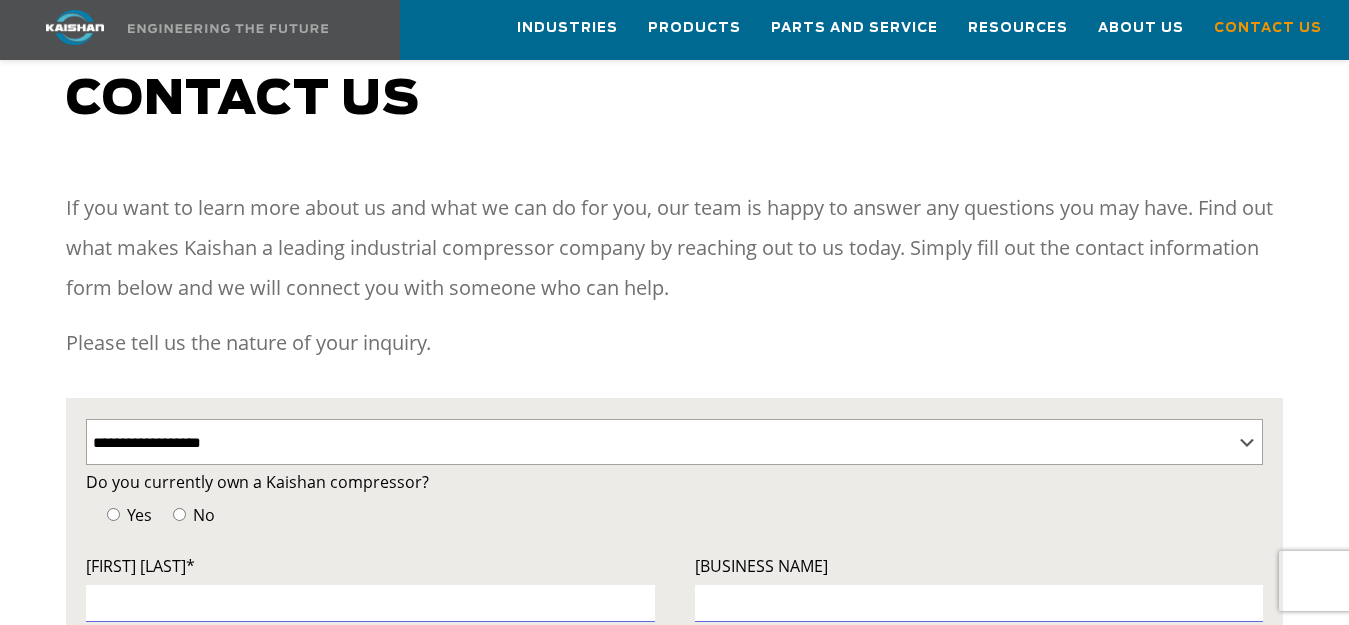 scroll, scrollTop: 200, scrollLeft: 0, axis: vertical 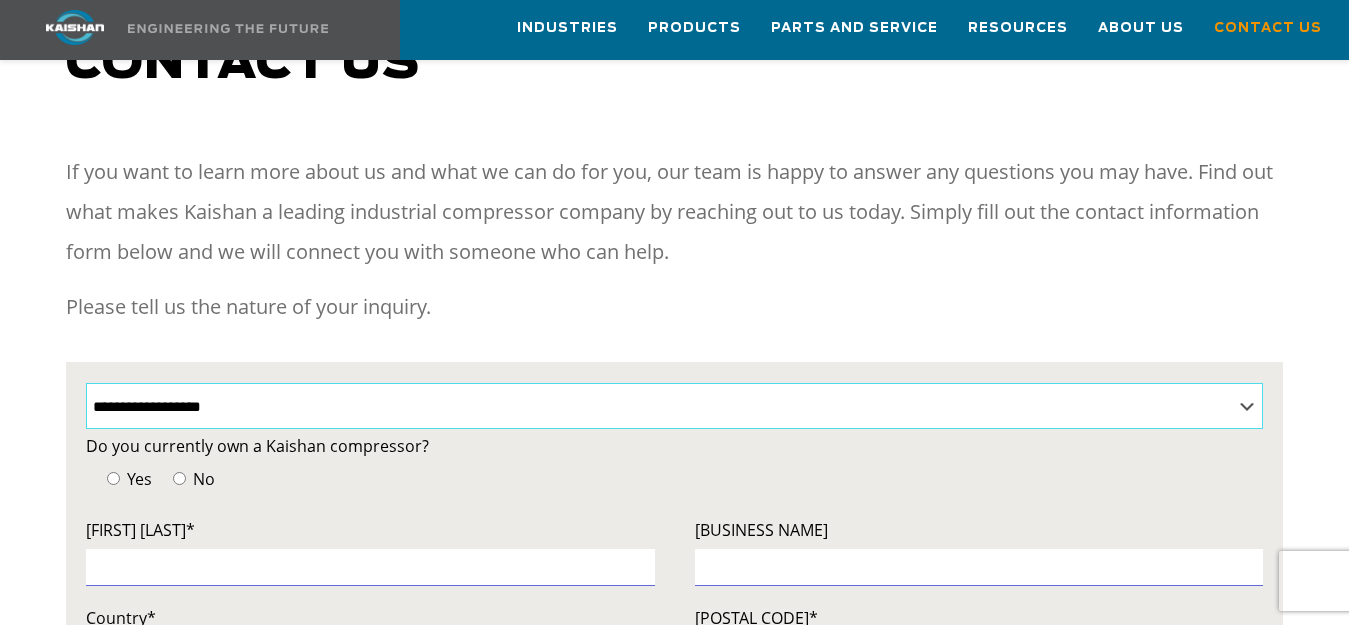 click on "**********" at bounding box center (674, 406) 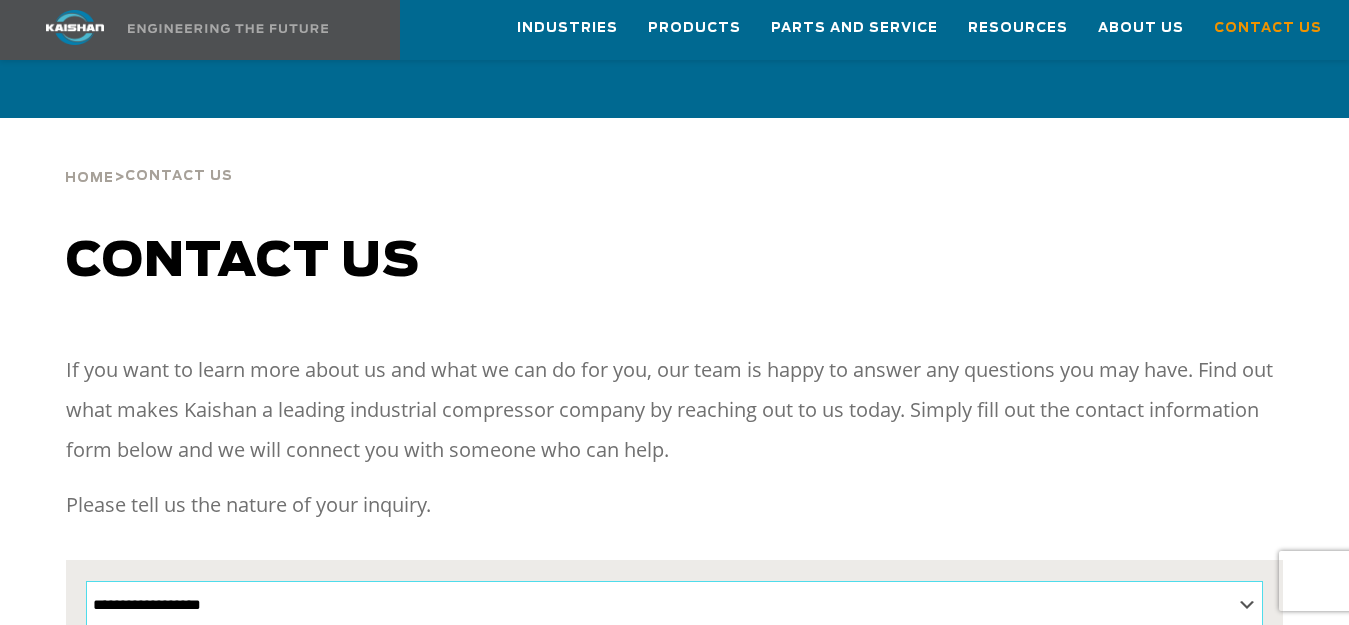 scroll, scrollTop: 0, scrollLeft: 0, axis: both 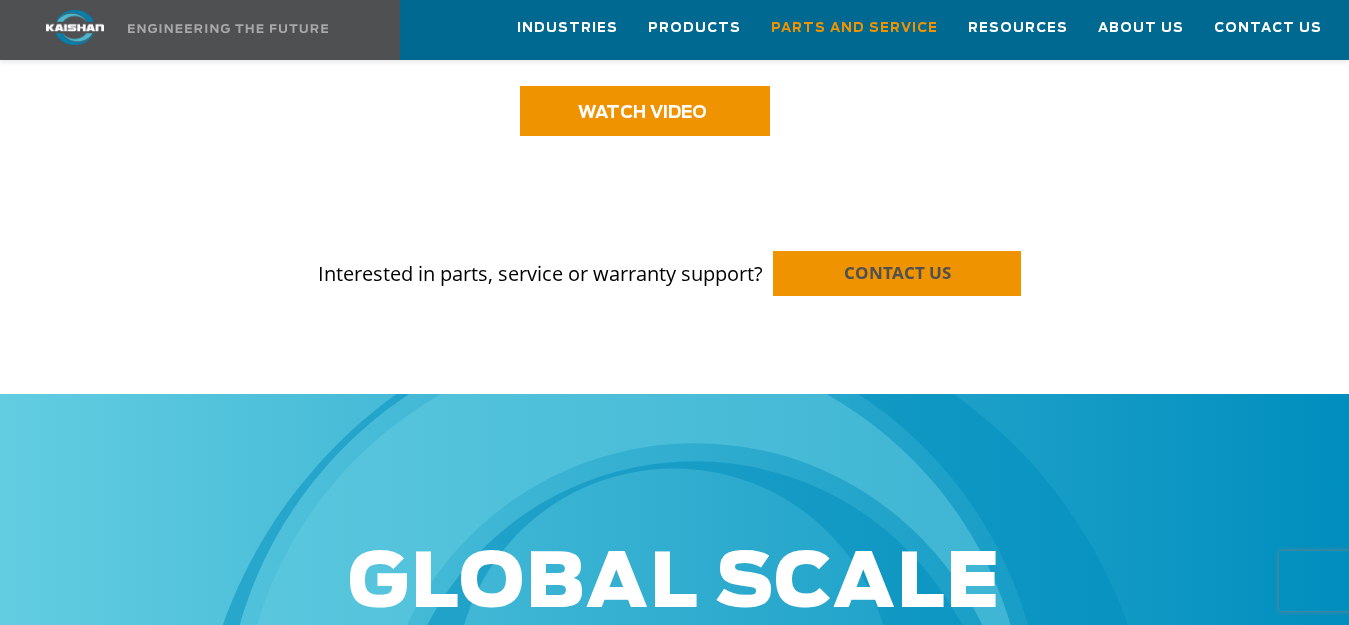 click on "CONTACT US" at bounding box center [897, 272] 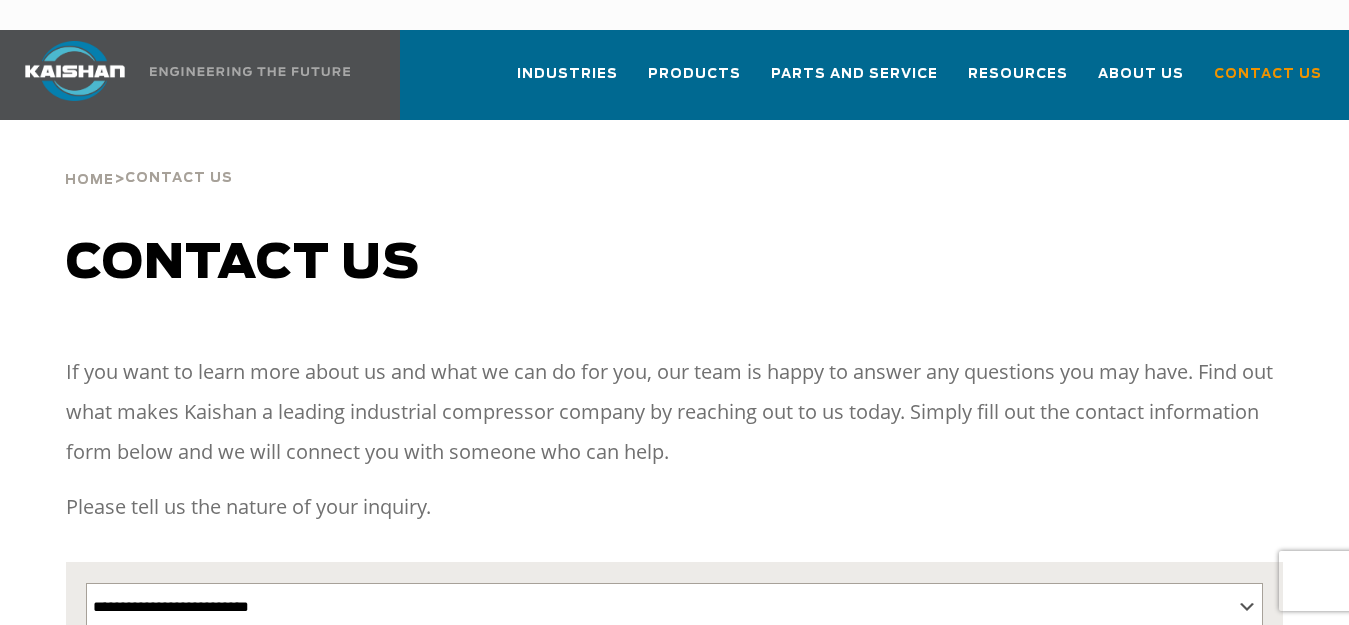 select on "**********" 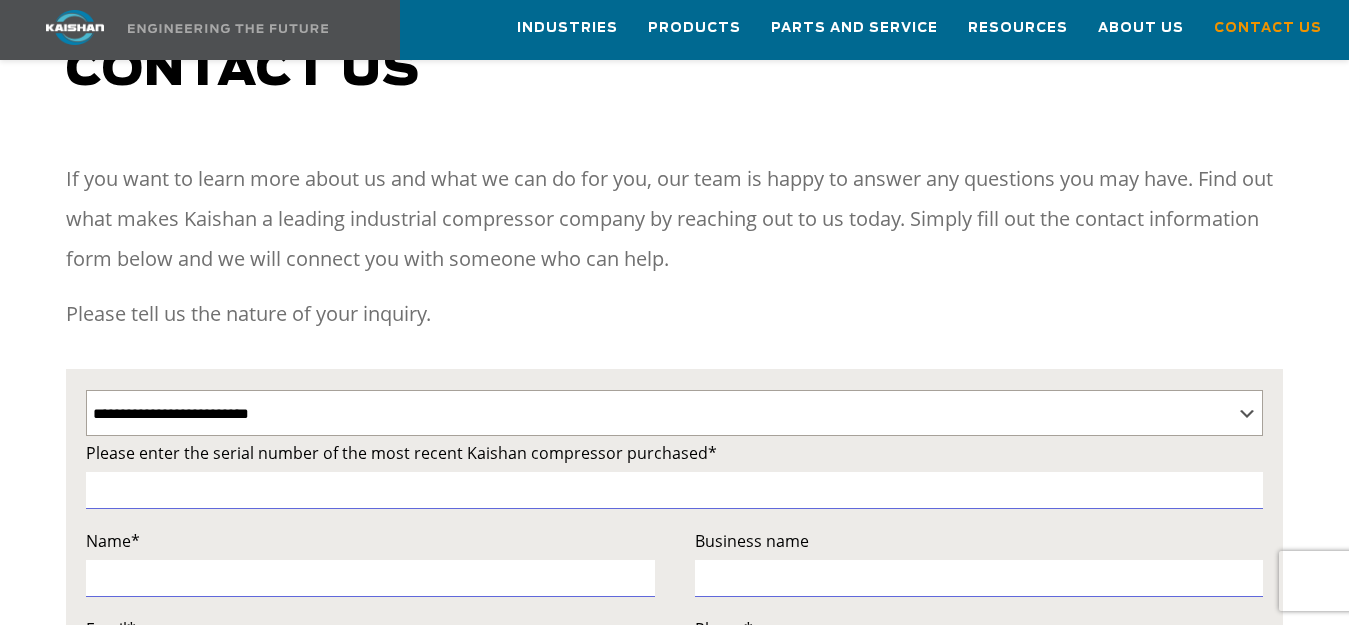 scroll, scrollTop: 200, scrollLeft: 0, axis: vertical 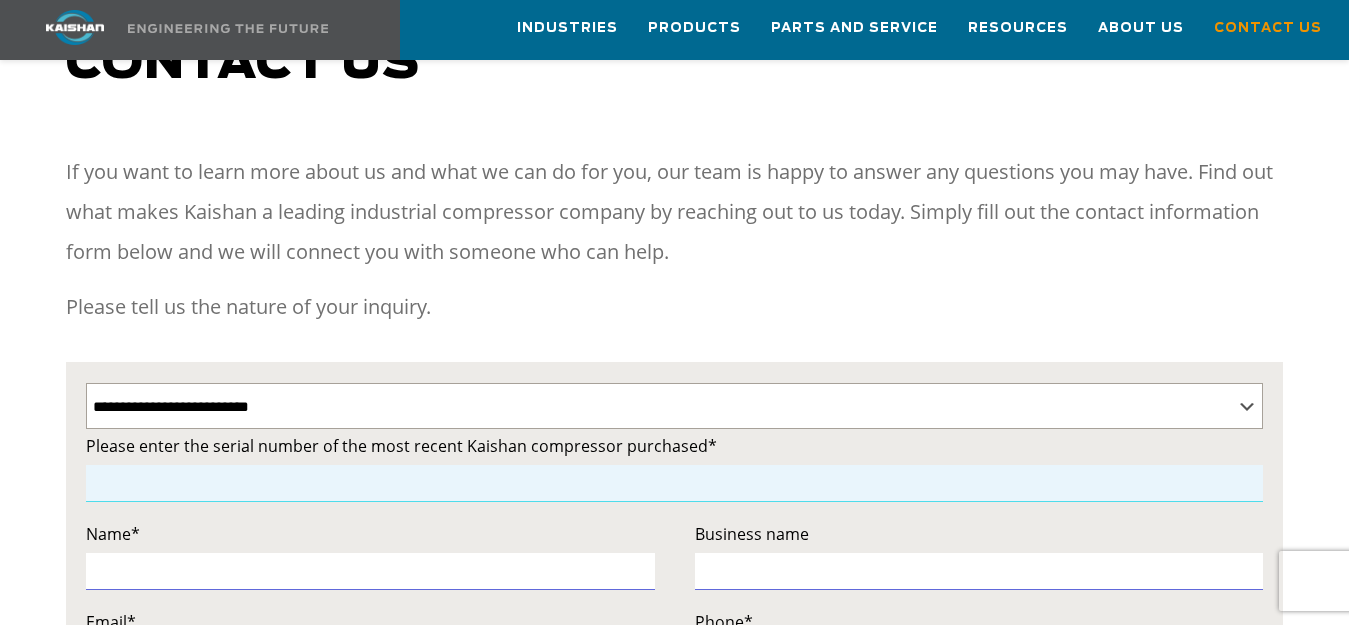 click at bounding box center (674, 483) 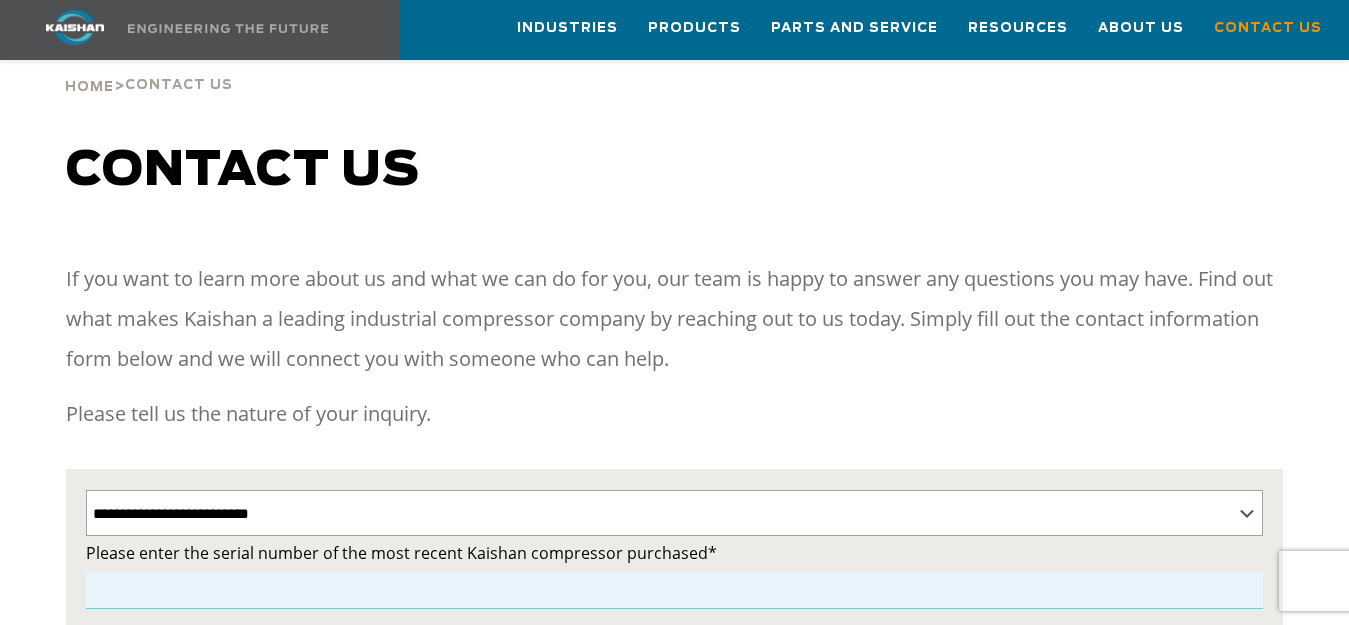scroll, scrollTop: 0, scrollLeft: 0, axis: both 